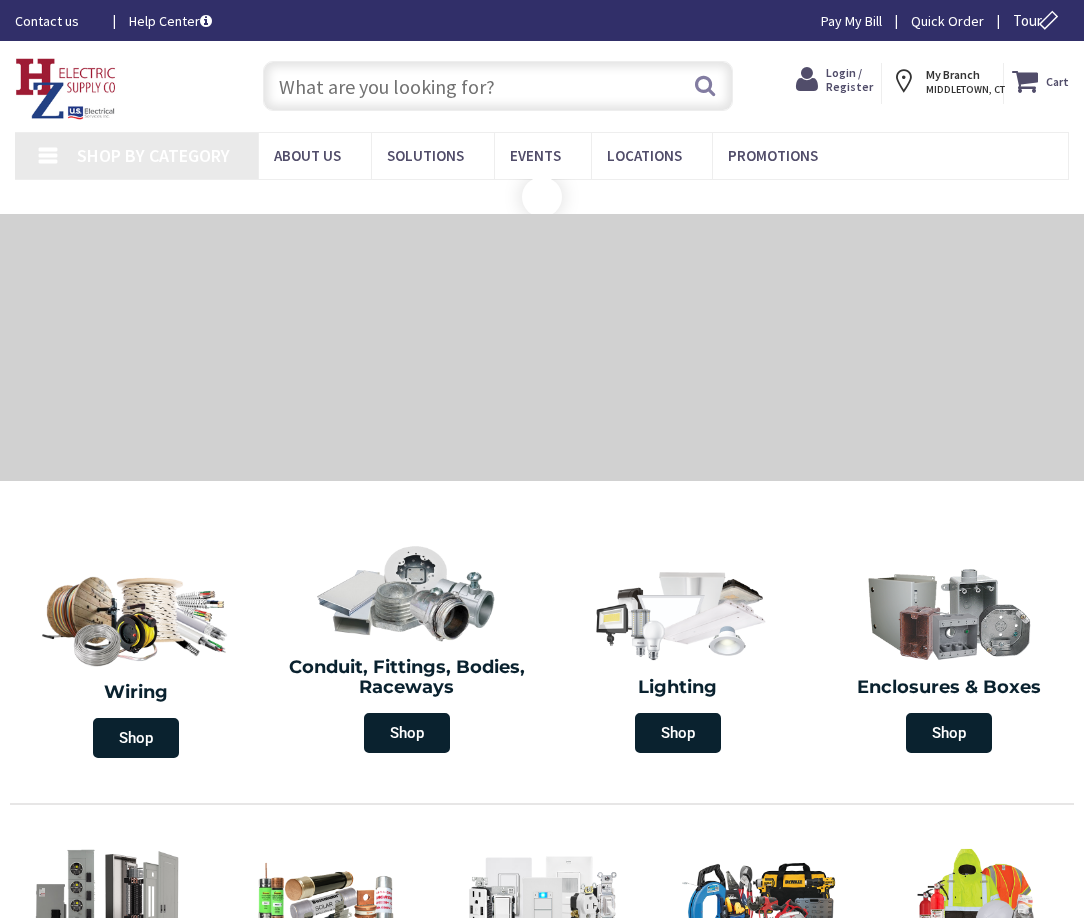 scroll, scrollTop: 0, scrollLeft: 0, axis: both 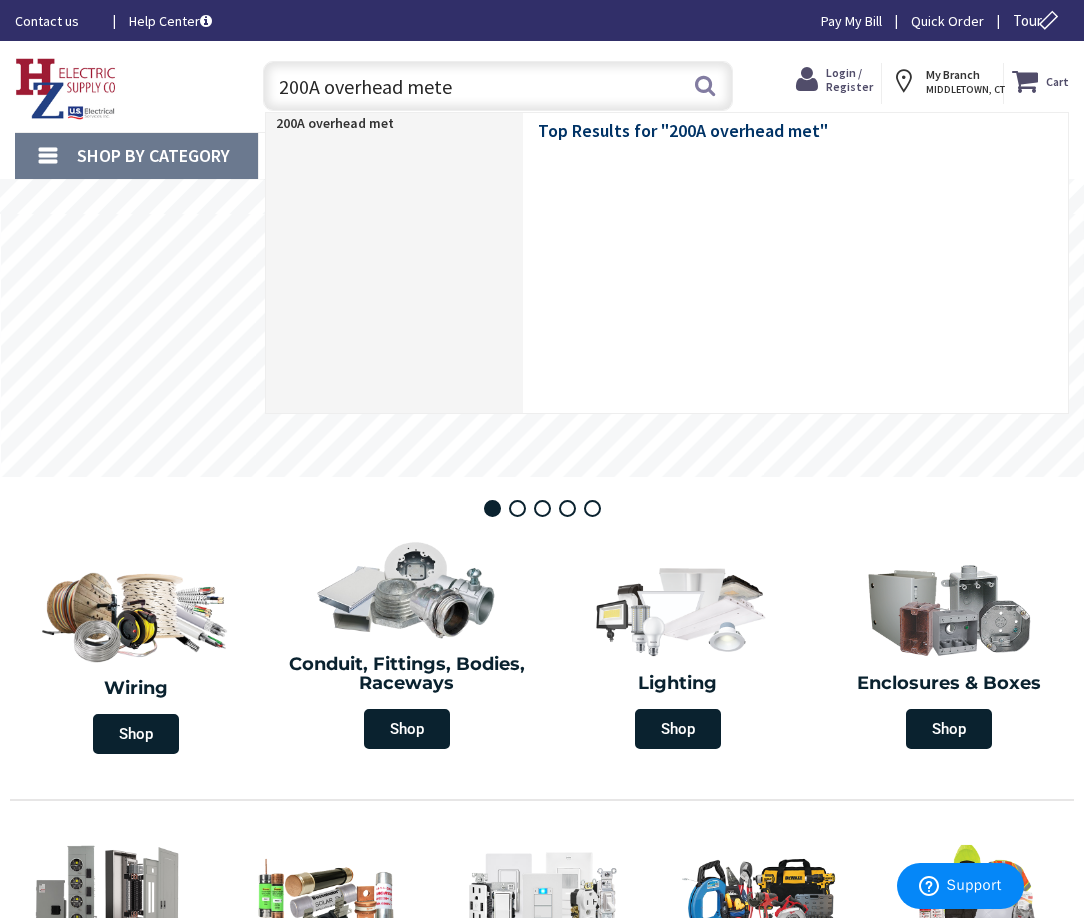 type on "200A overhead meter" 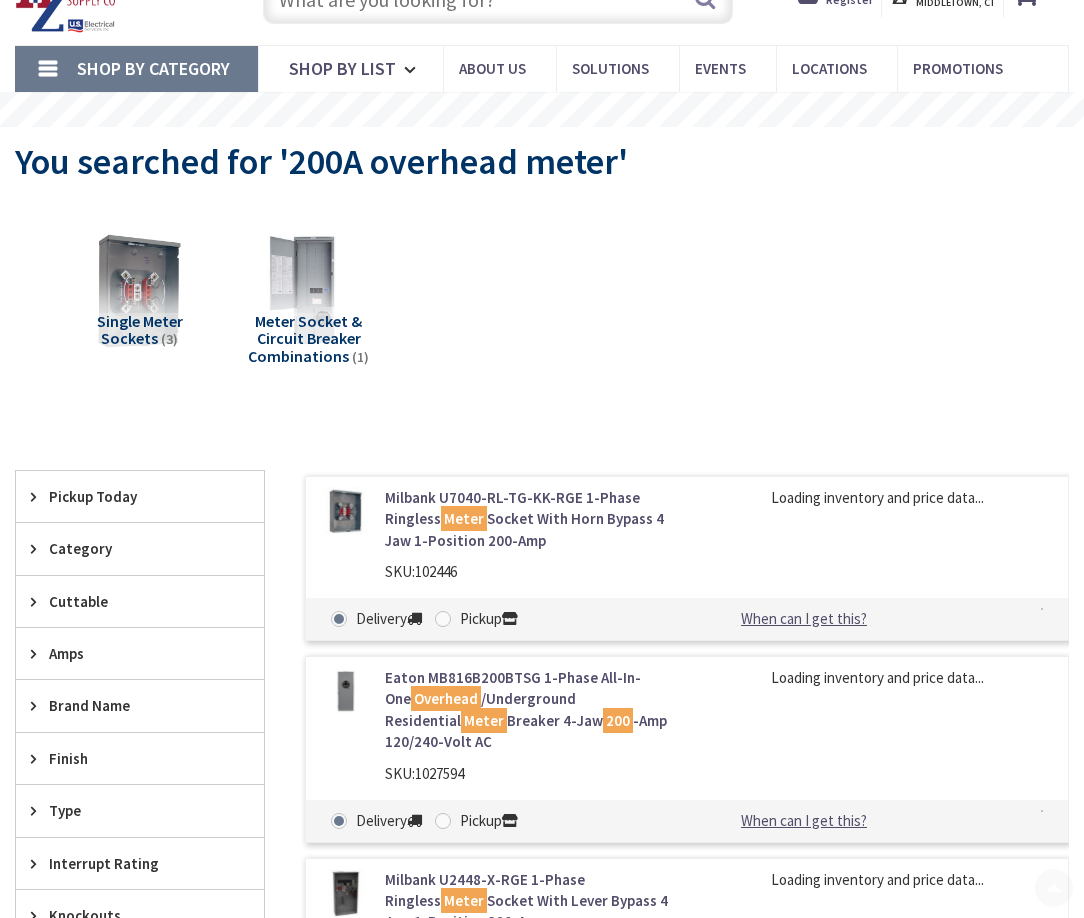 scroll, scrollTop: 200, scrollLeft: 0, axis: vertical 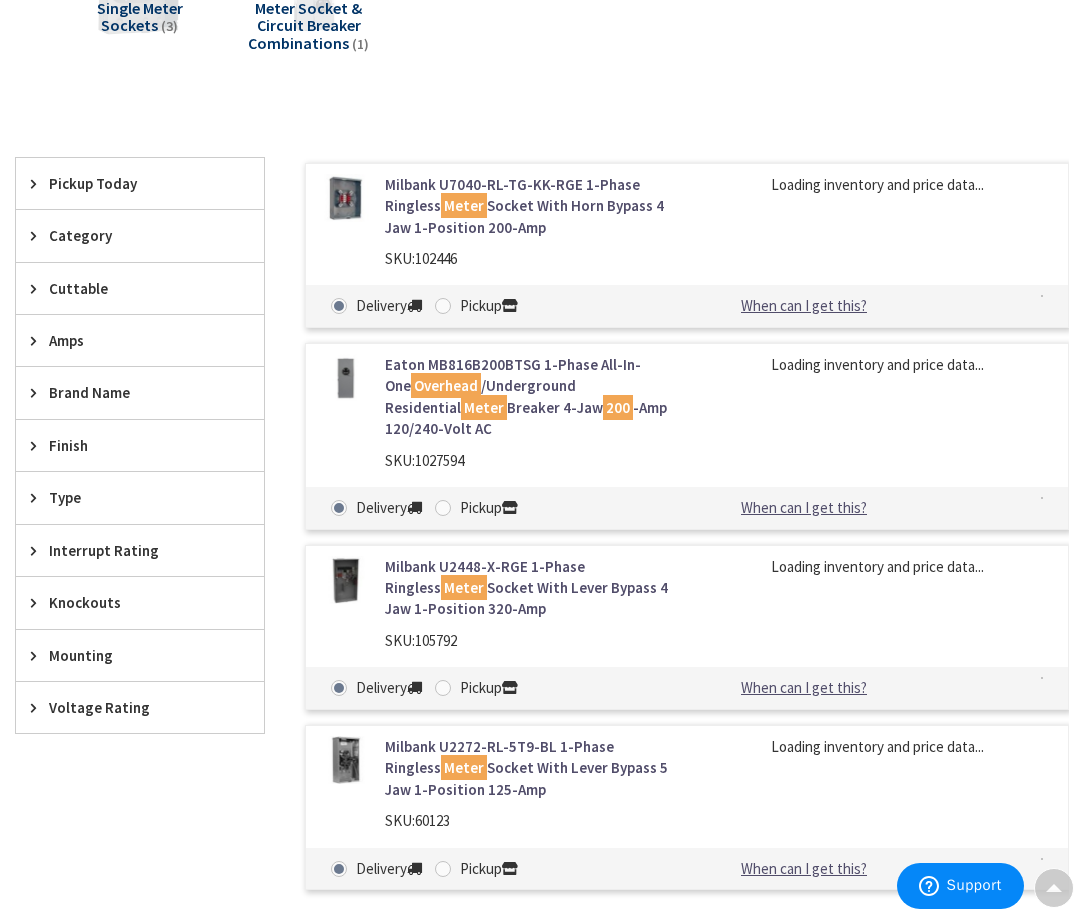 click on "Milbank U7040-RL-TG-KK-RGE 1-Phase Ringless  Meter  Socket With Horn Bypass 4 Jaw 1-Position 200-Amp
SKU:  102446
Loading inventory and price data...
Delivery
Pickup   -" at bounding box center (667, 529) 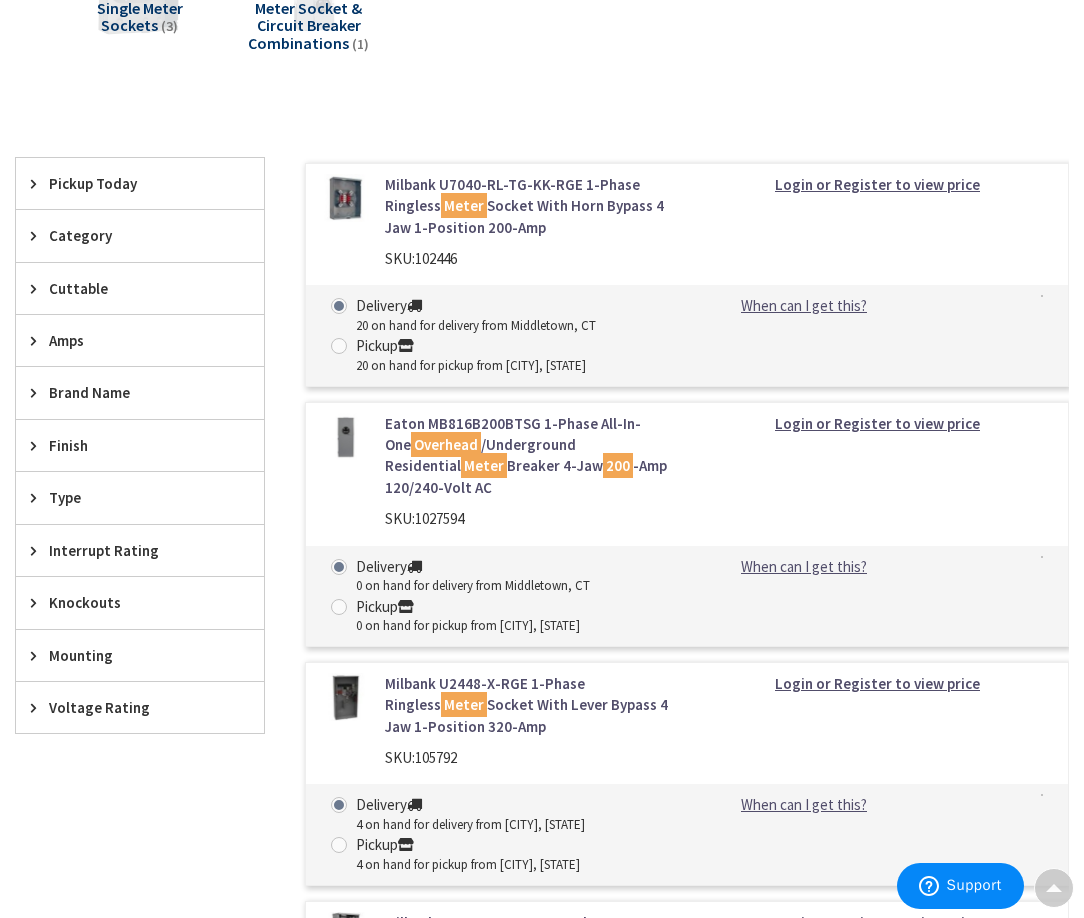 click on "Eaton MB816B200BTSG 1-Phase All-In-One  Overhead /Underground Residential  Meter  Breaker 4-Jaw  200 -Amp 120/240-Volt AC" at bounding box center [529, 456] 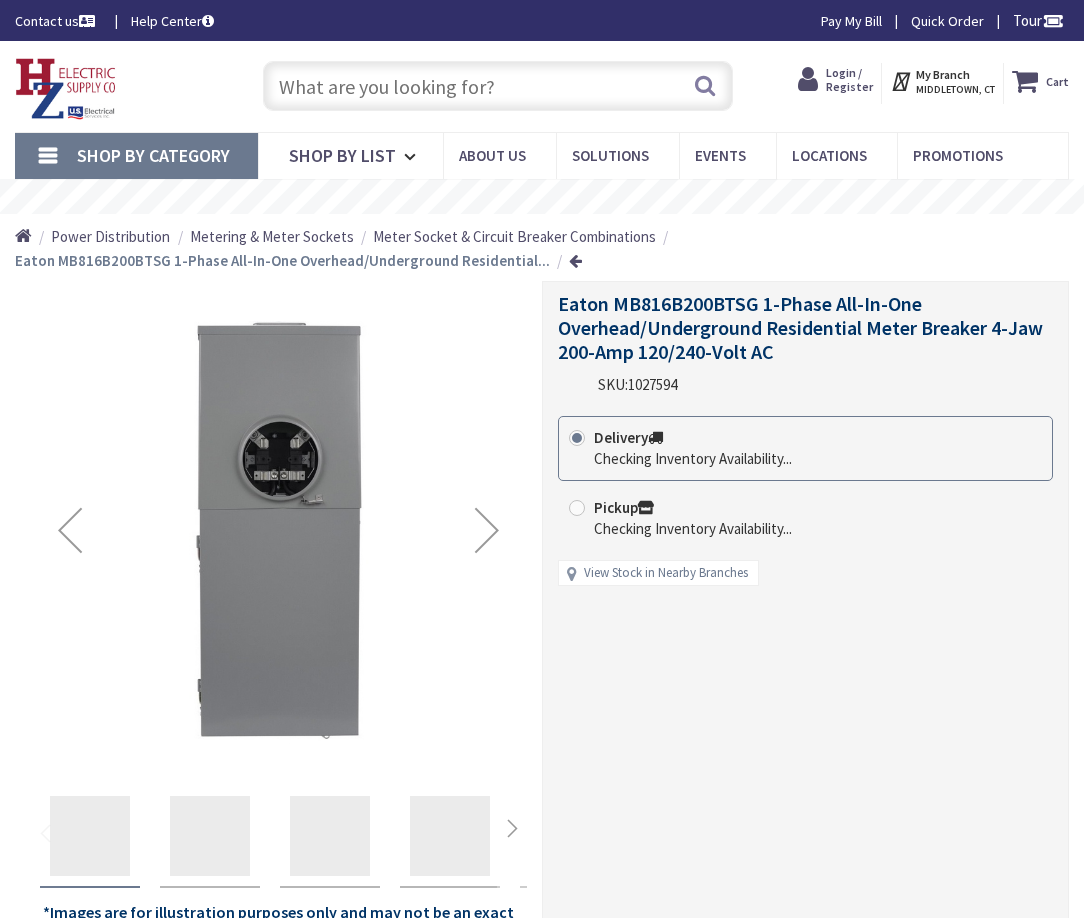 scroll, scrollTop: 0, scrollLeft: 0, axis: both 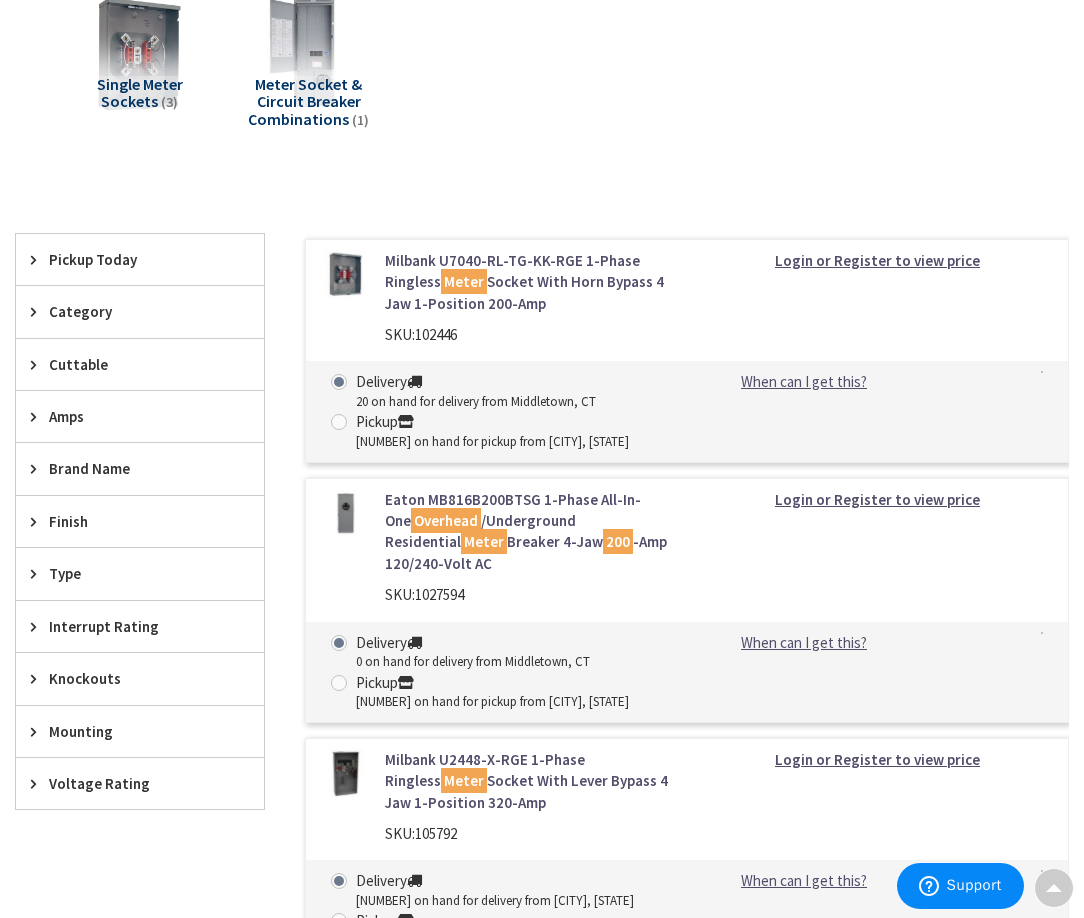 click on "Milbank U7040-RL-TG-KK-RGE 1-Phase Ringless  Meter  Socket With Horn Bypass 4 Jaw 1-Position 200-Amp" at bounding box center [529, 282] 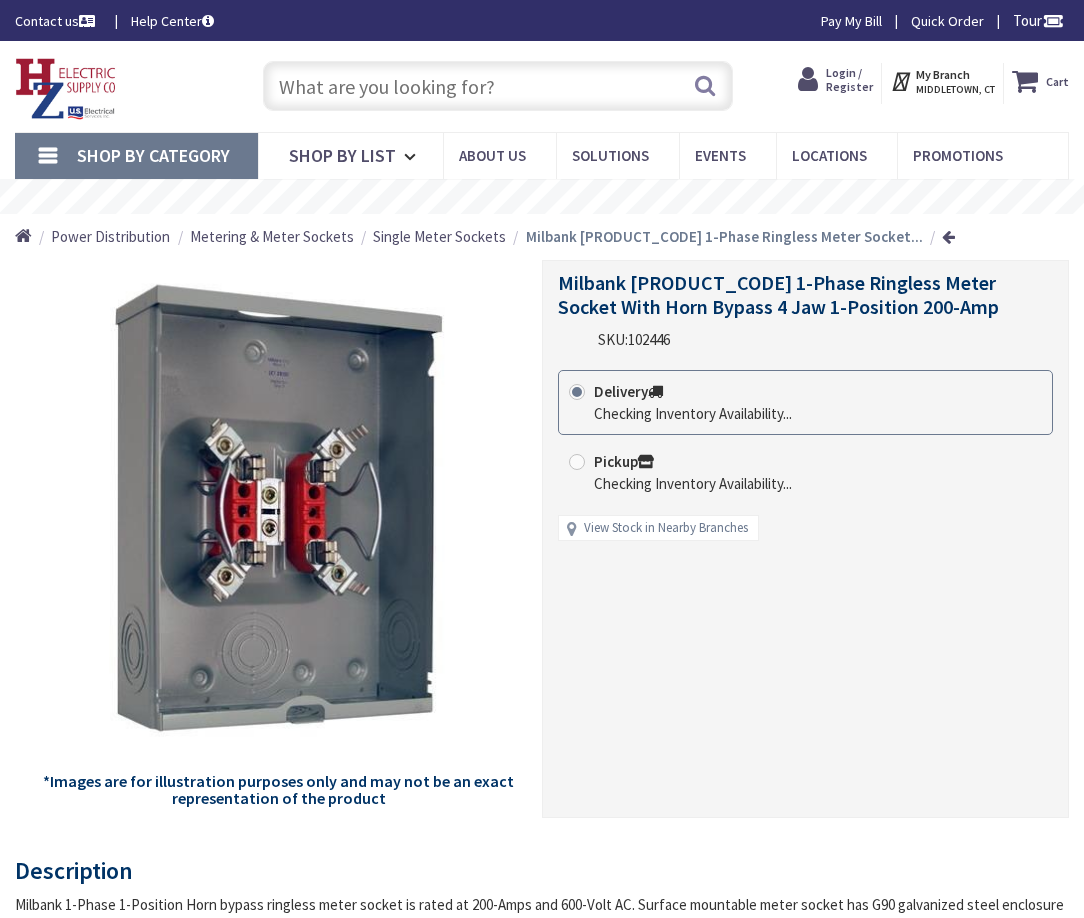 scroll, scrollTop: 0, scrollLeft: 0, axis: both 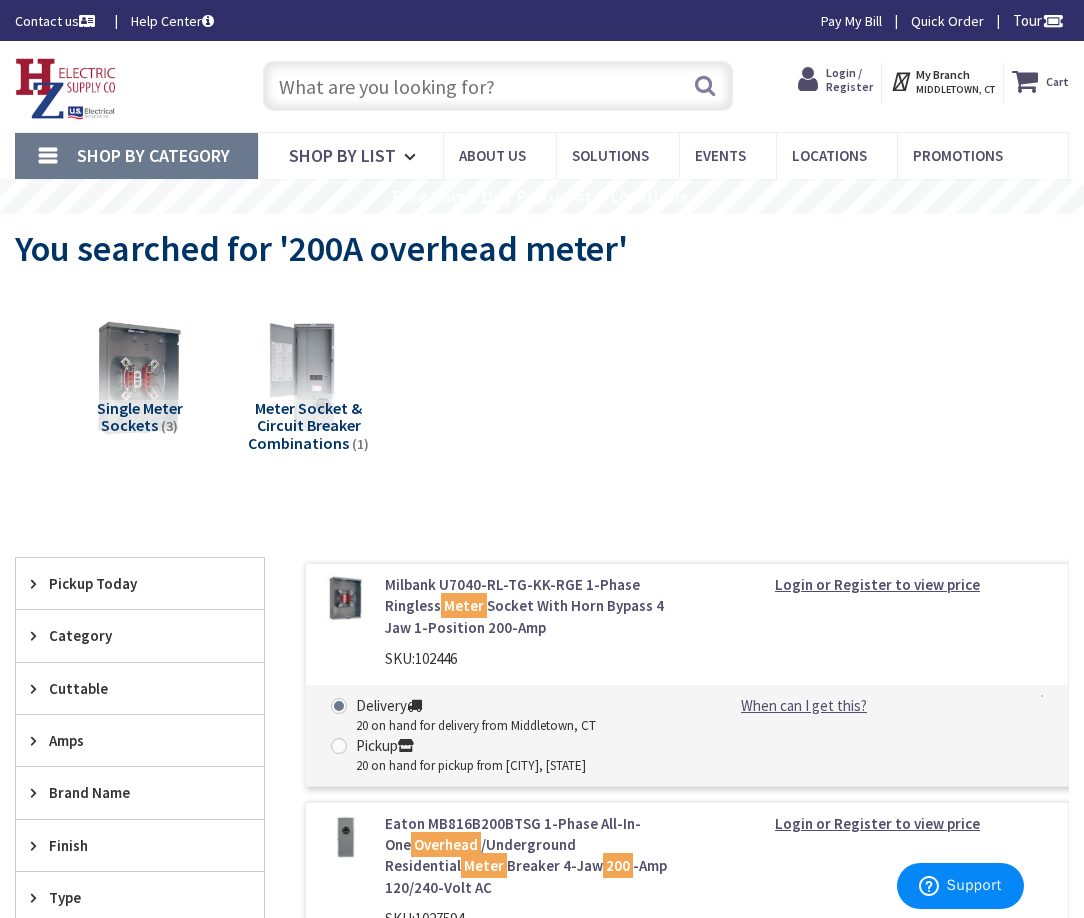 click at bounding box center (812, 80) 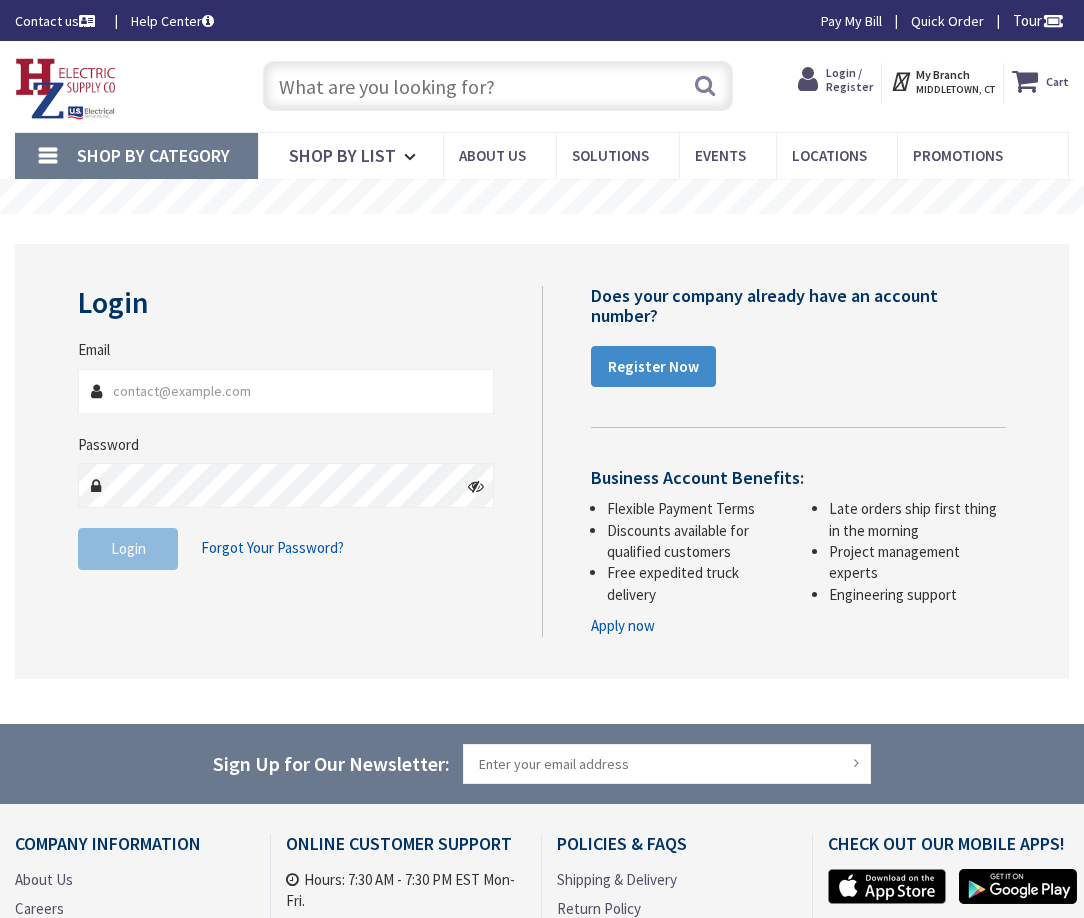 scroll, scrollTop: 0, scrollLeft: 0, axis: both 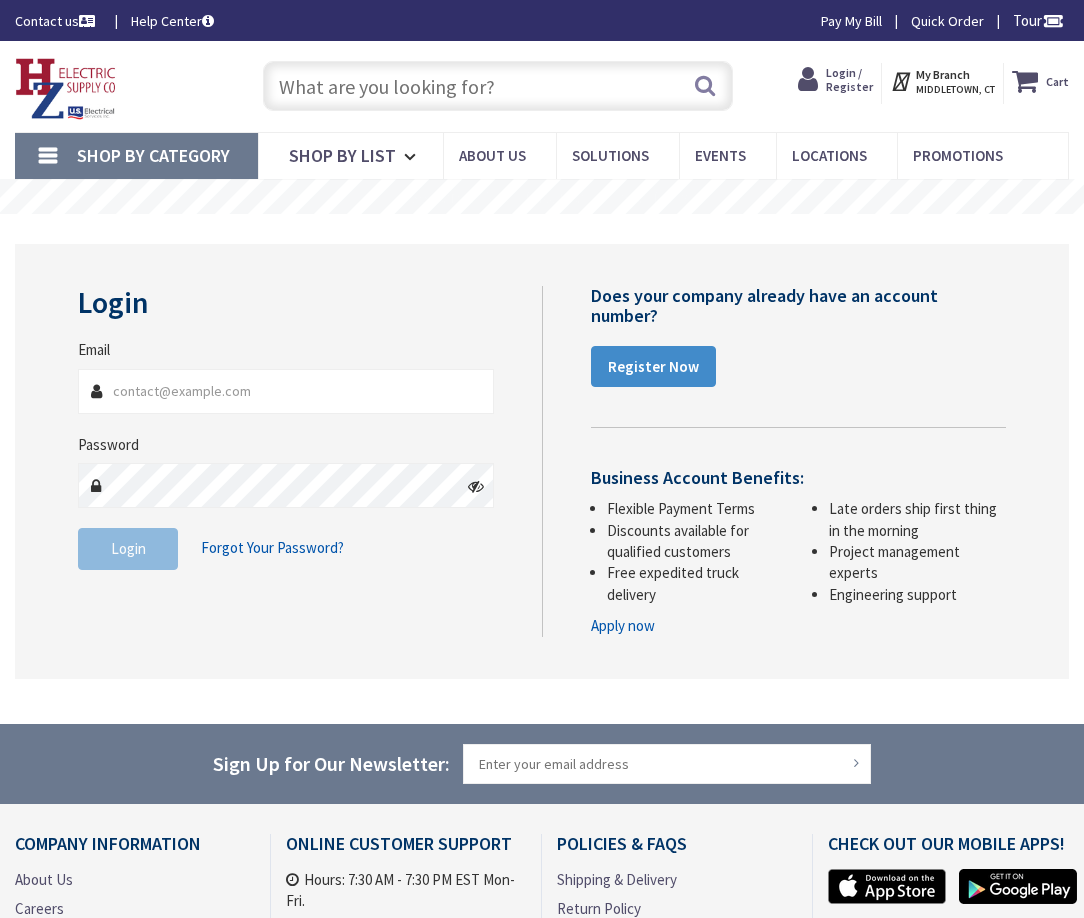 type on "[EMAIL]" 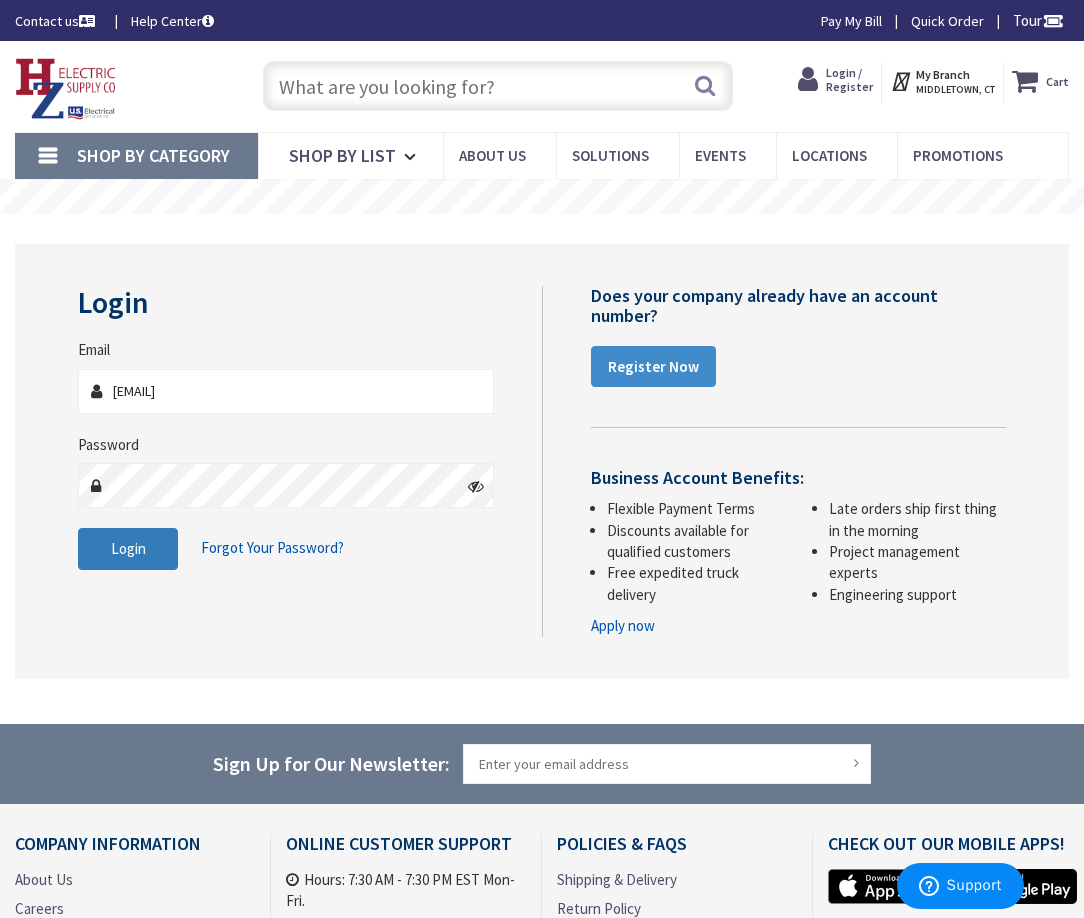 click on "Login" at bounding box center [128, 548] 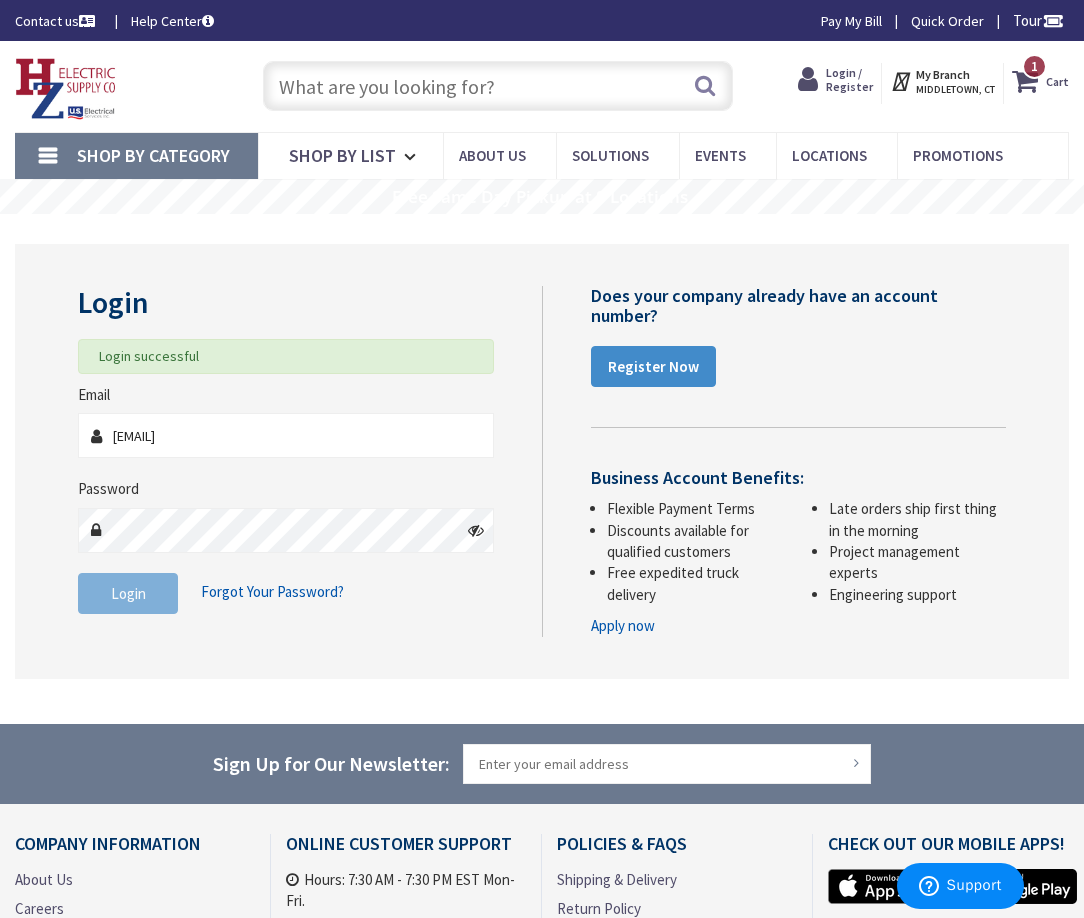 scroll, scrollTop: 0, scrollLeft: 0, axis: both 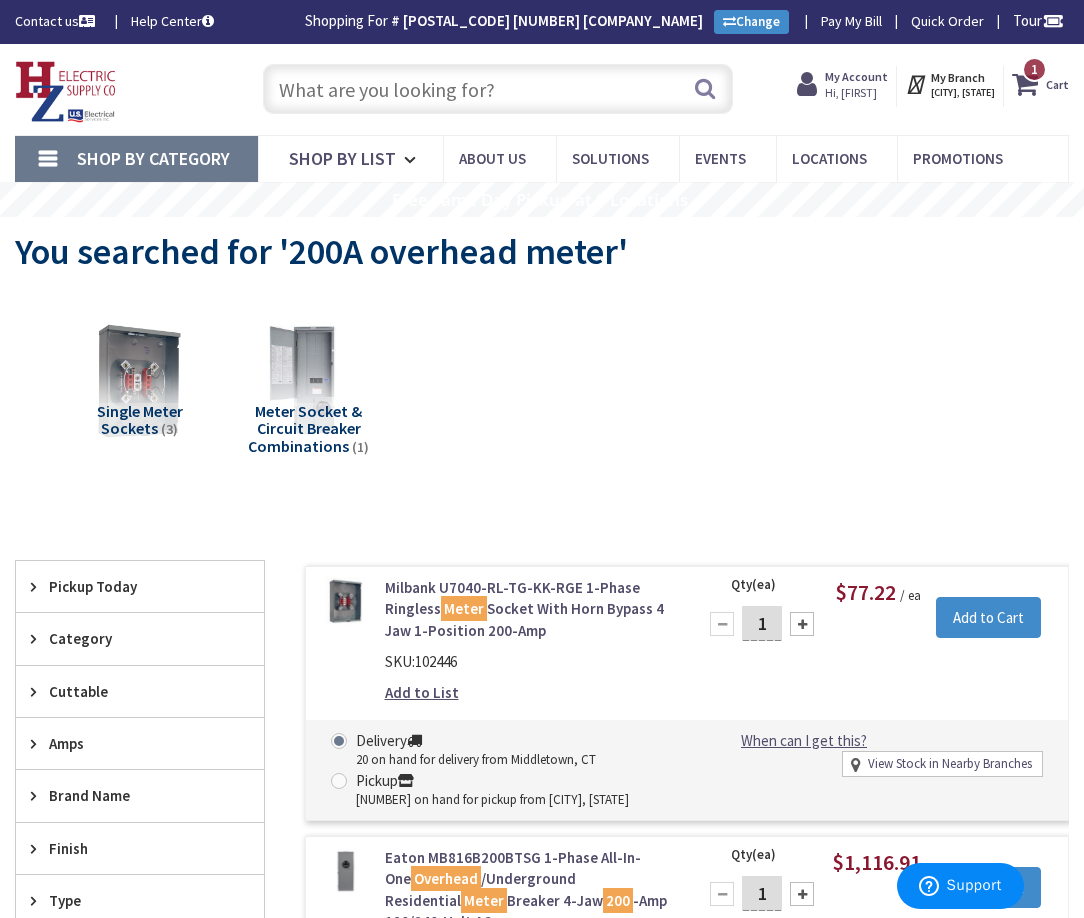 click at bounding box center (497, 89) 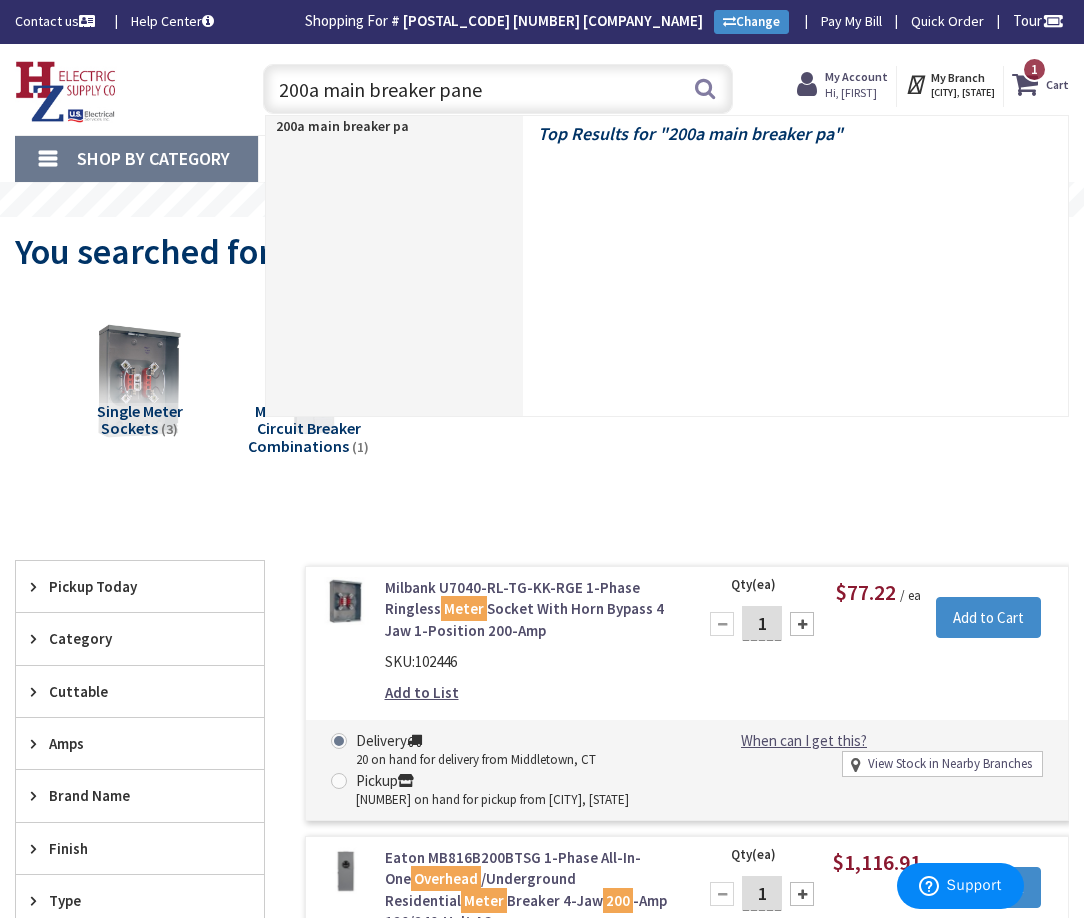 type on "200a main breaker panel" 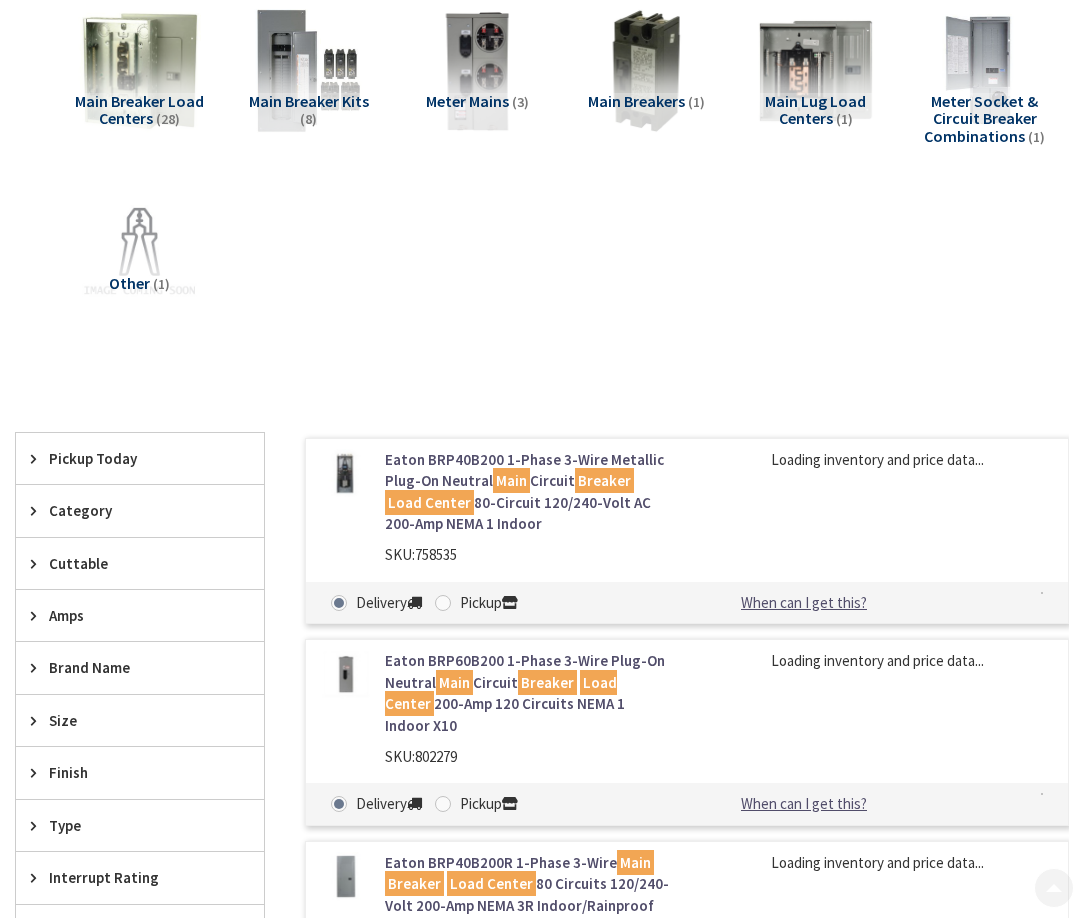 scroll, scrollTop: 500, scrollLeft: 0, axis: vertical 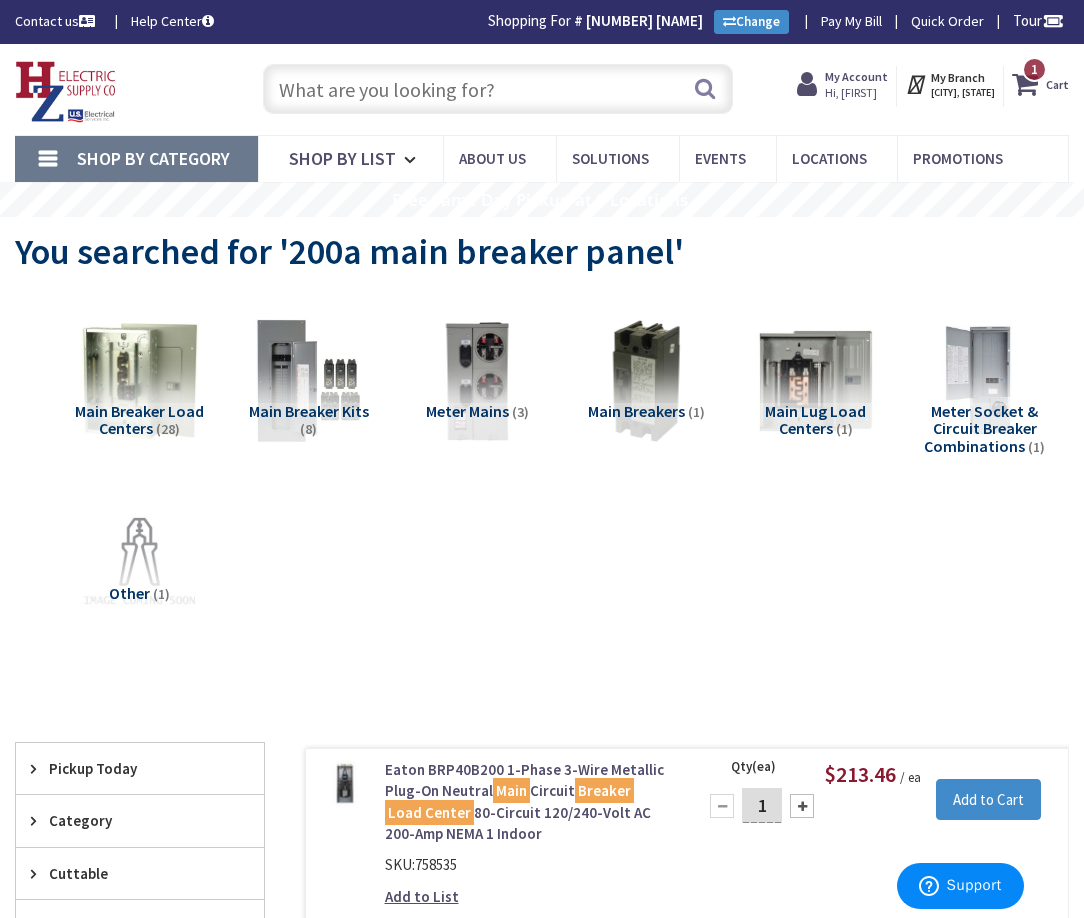 click at bounding box center (497, 89) 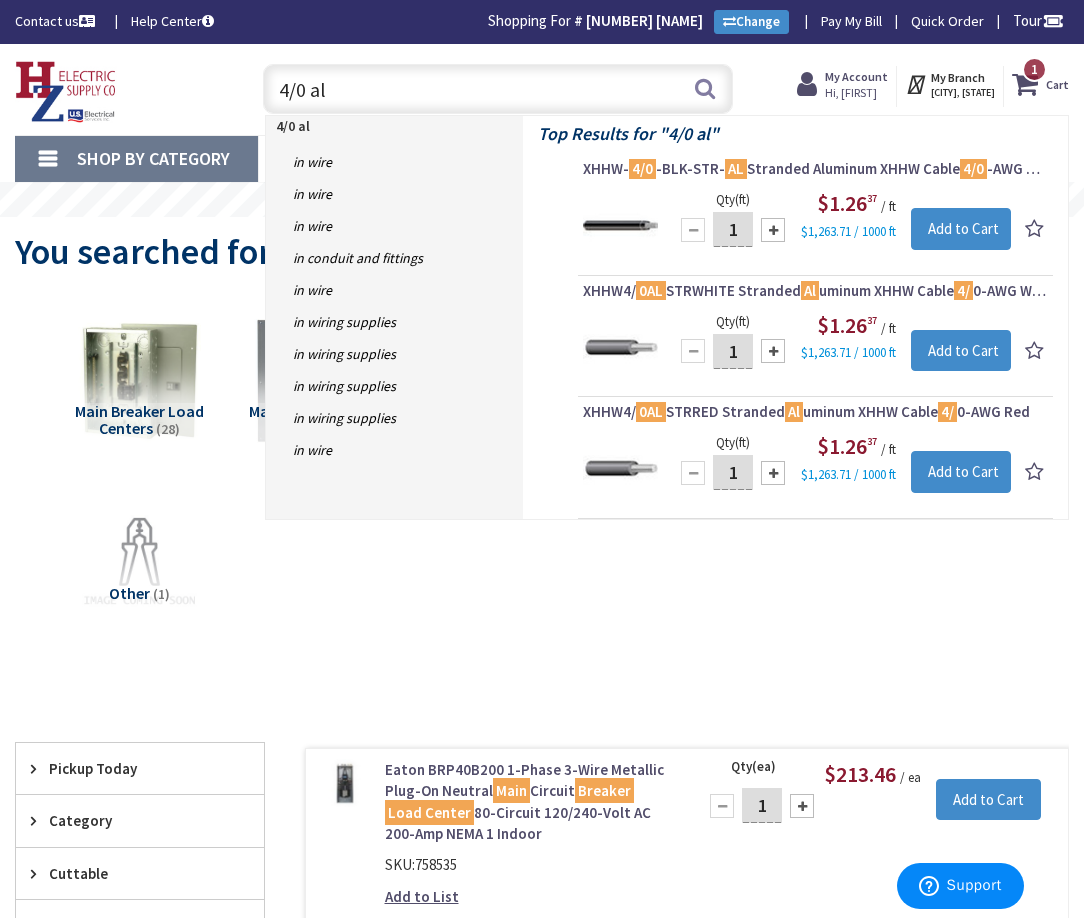 click on "4/0 al" at bounding box center [497, 89] 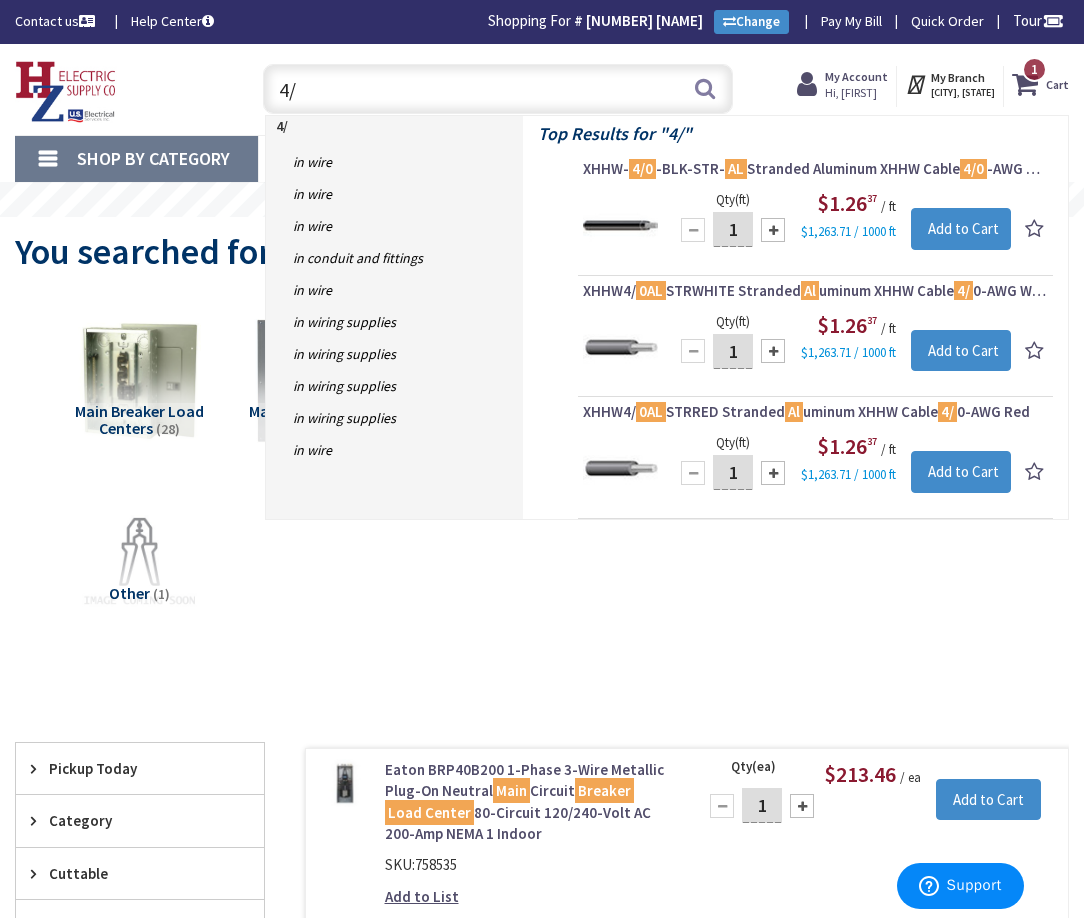 type on "4" 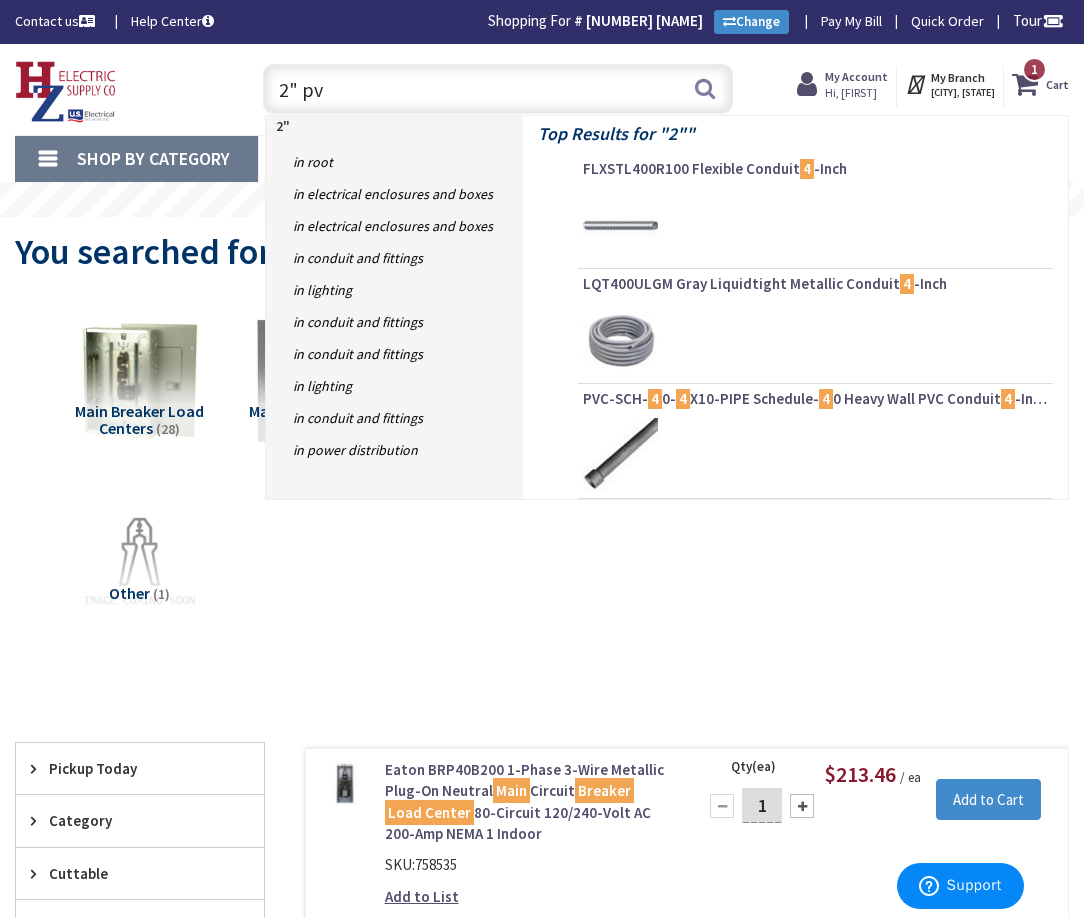 type on "2" pvc" 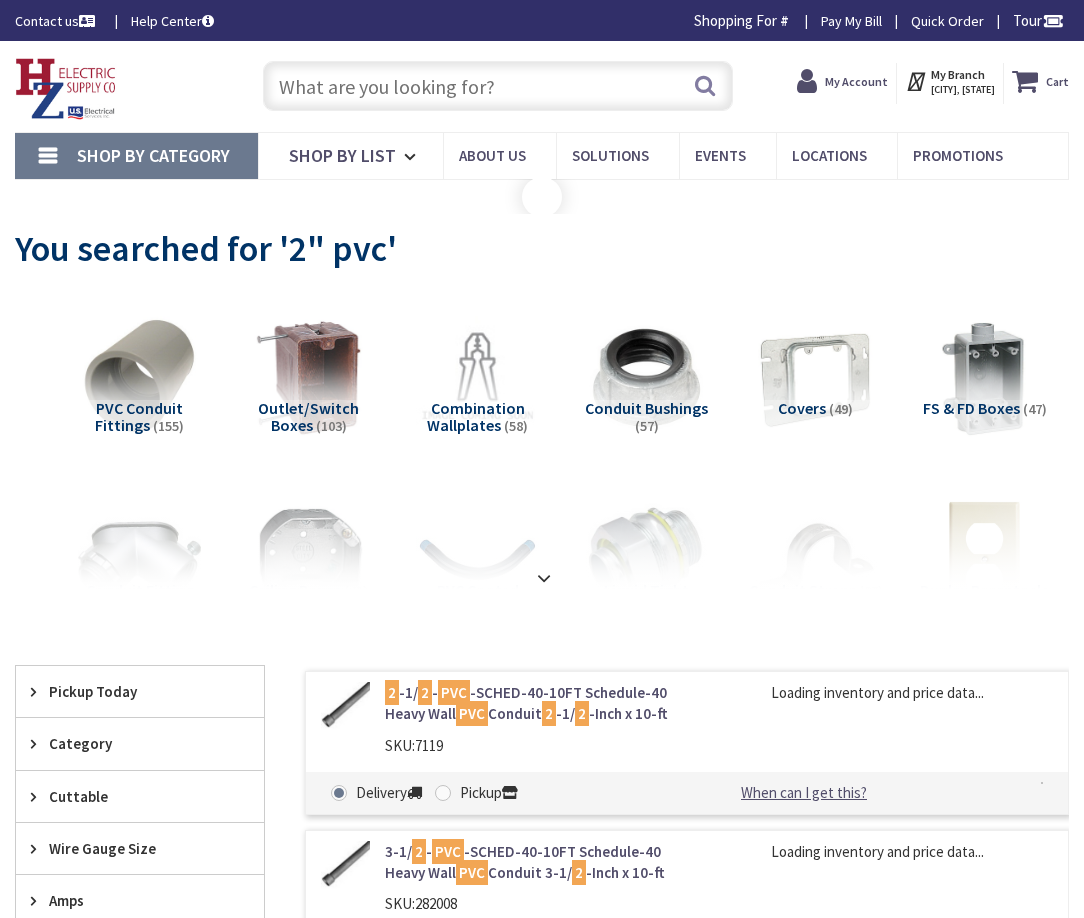 scroll, scrollTop: 0, scrollLeft: 0, axis: both 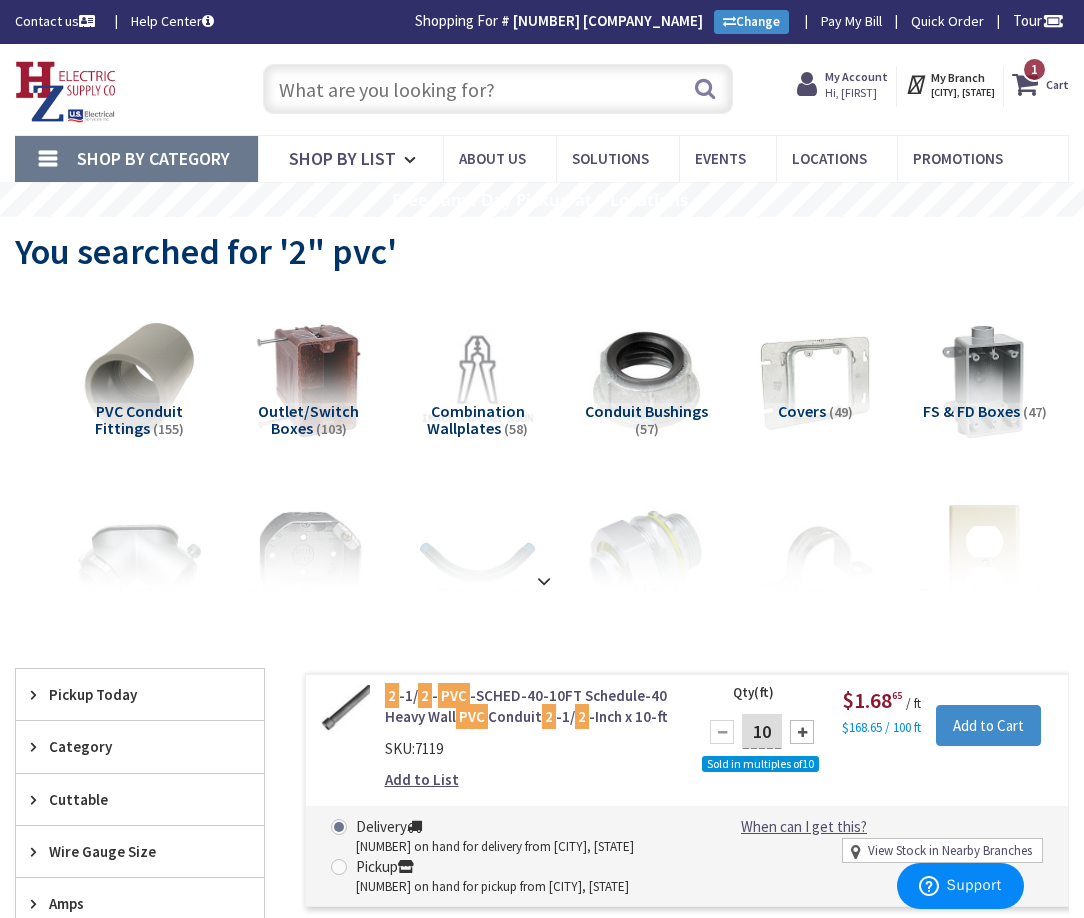 click at bounding box center (497, 89) 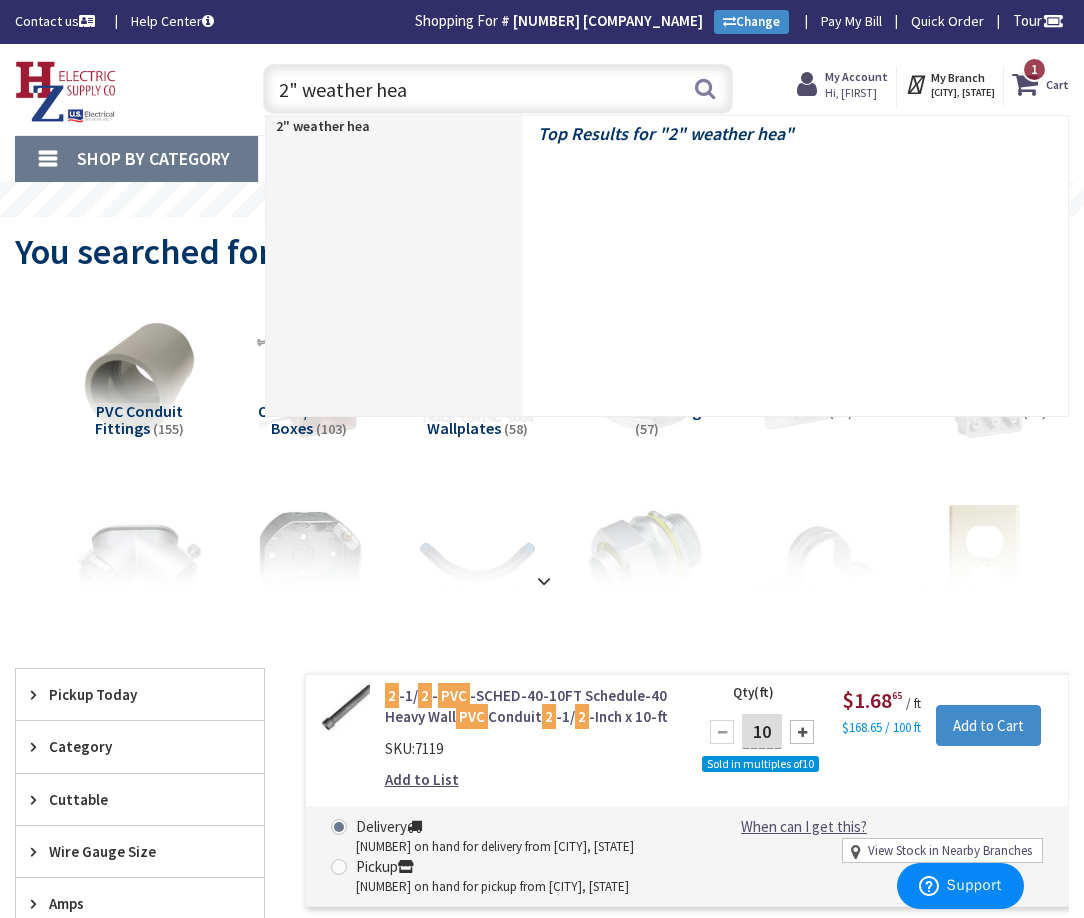 type on "2" weather head" 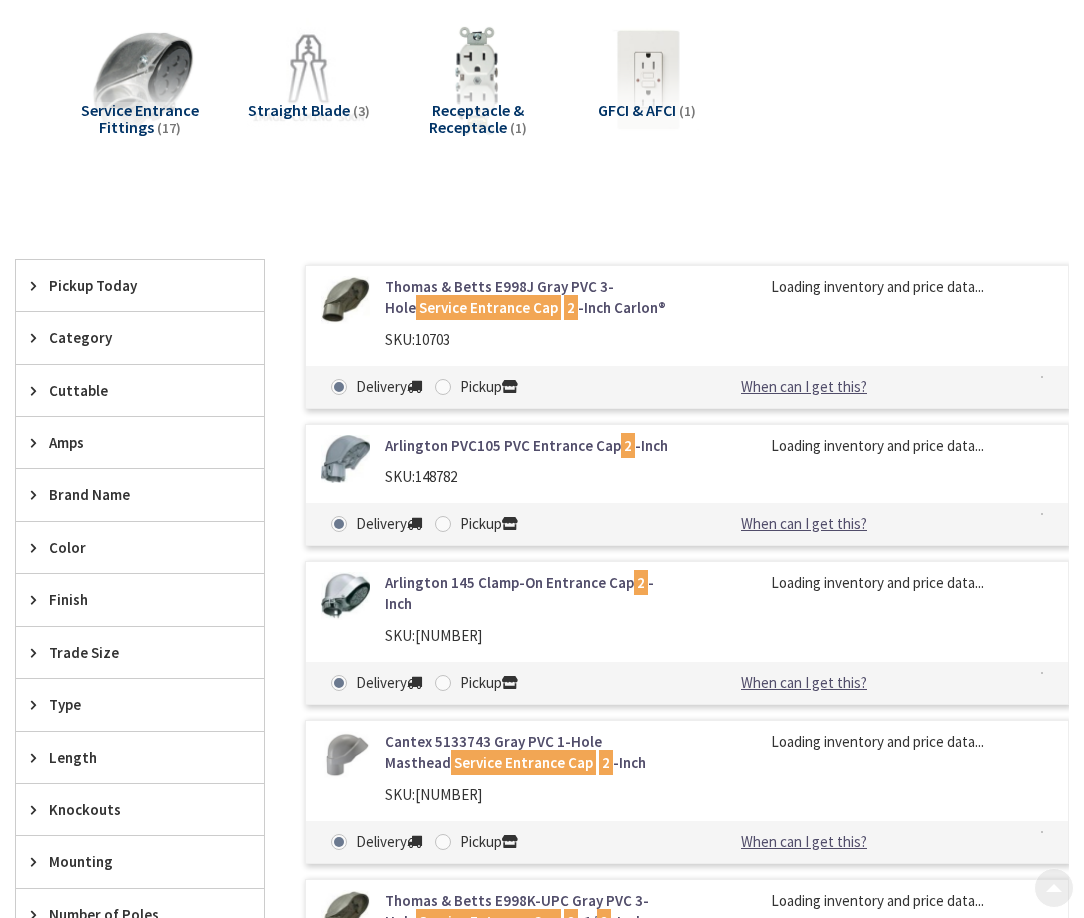 scroll, scrollTop: 302, scrollLeft: 0, axis: vertical 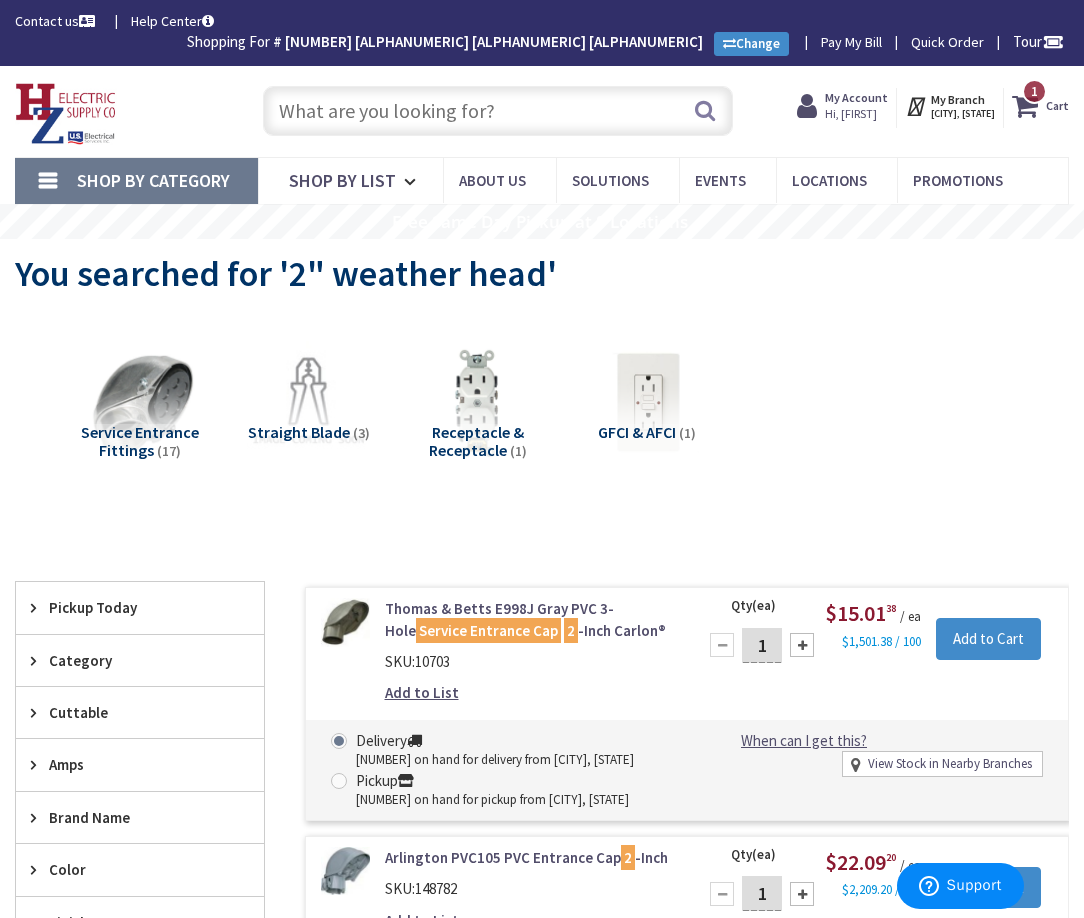 click at bounding box center (497, 111) 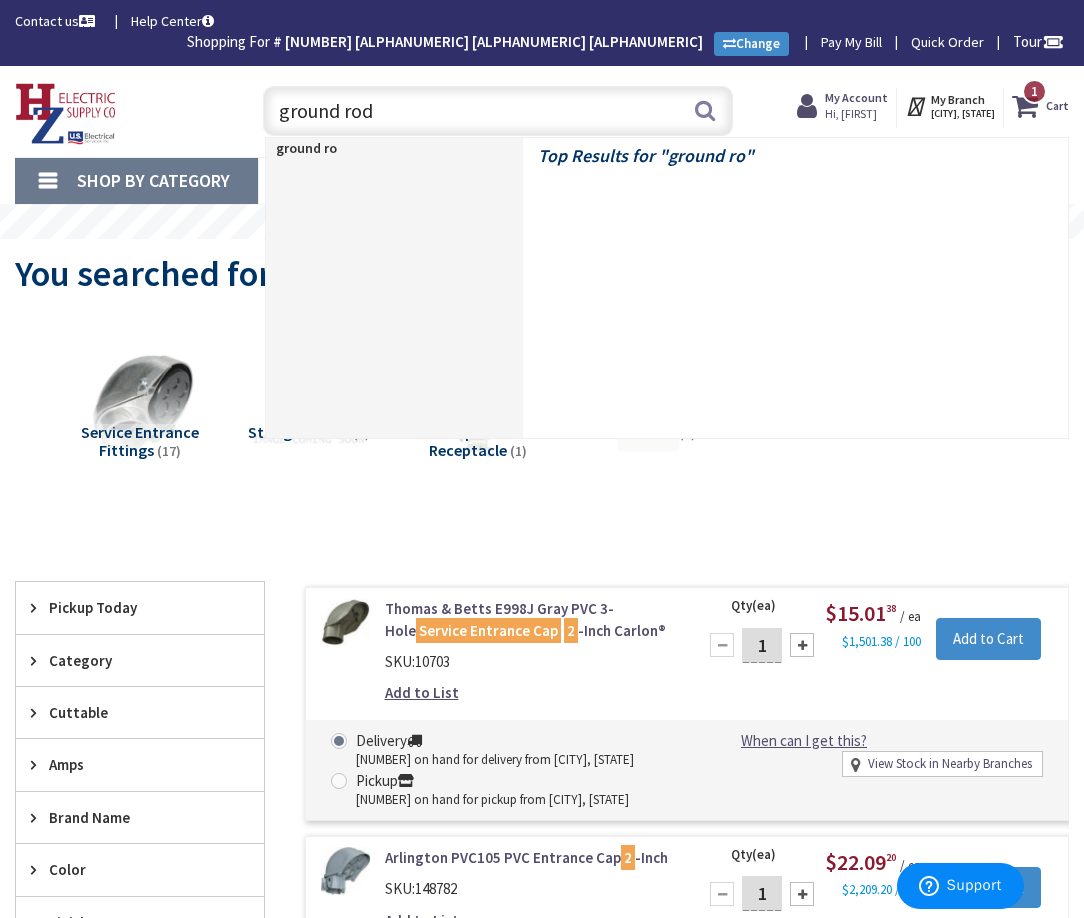 type on "ground rods" 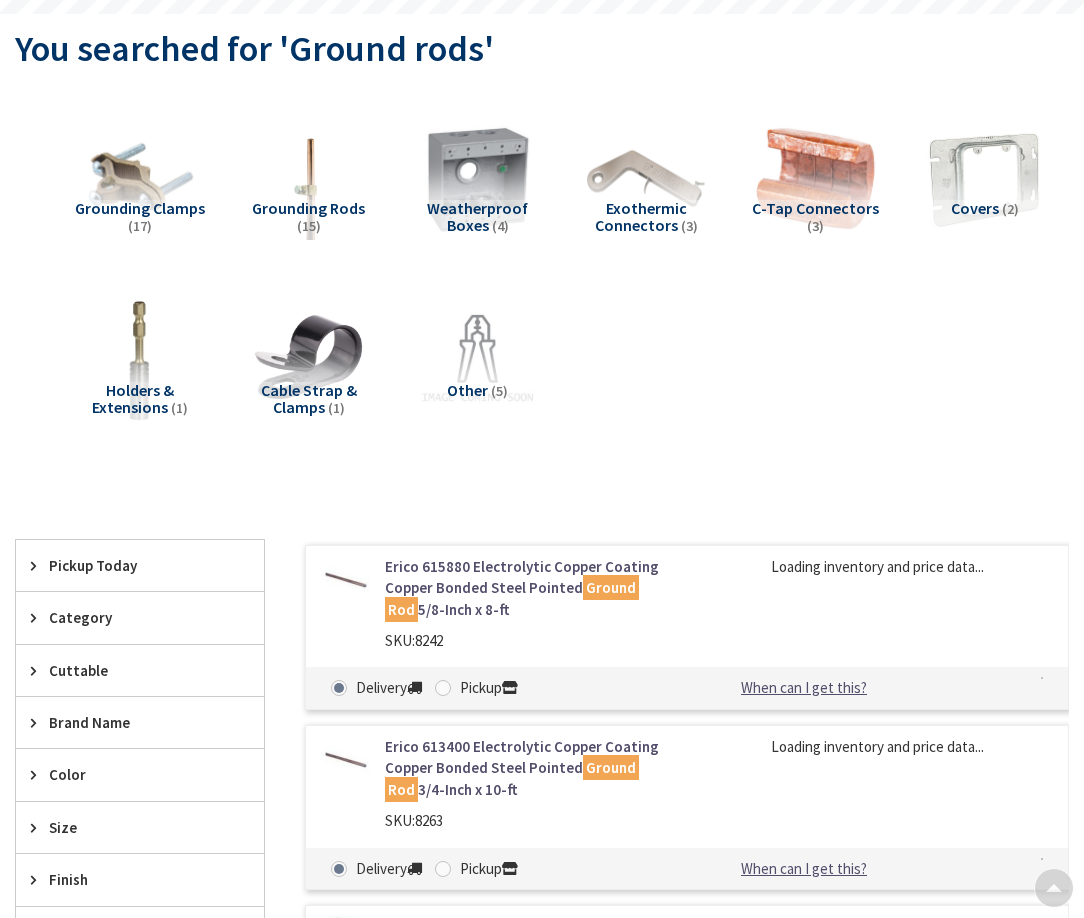 scroll, scrollTop: 200, scrollLeft: 0, axis: vertical 